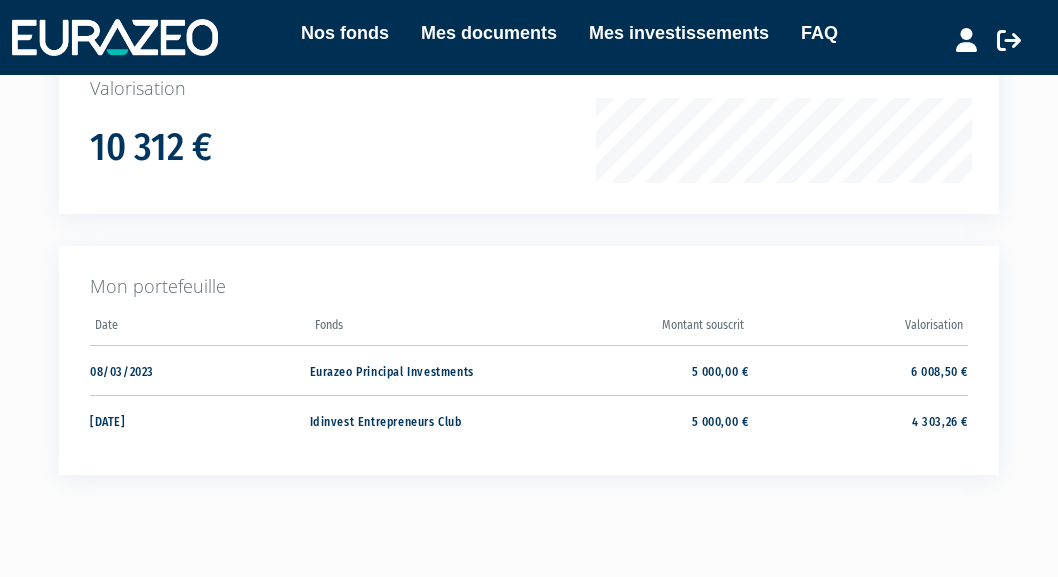 scroll, scrollTop: 349, scrollLeft: 0, axis: vertical 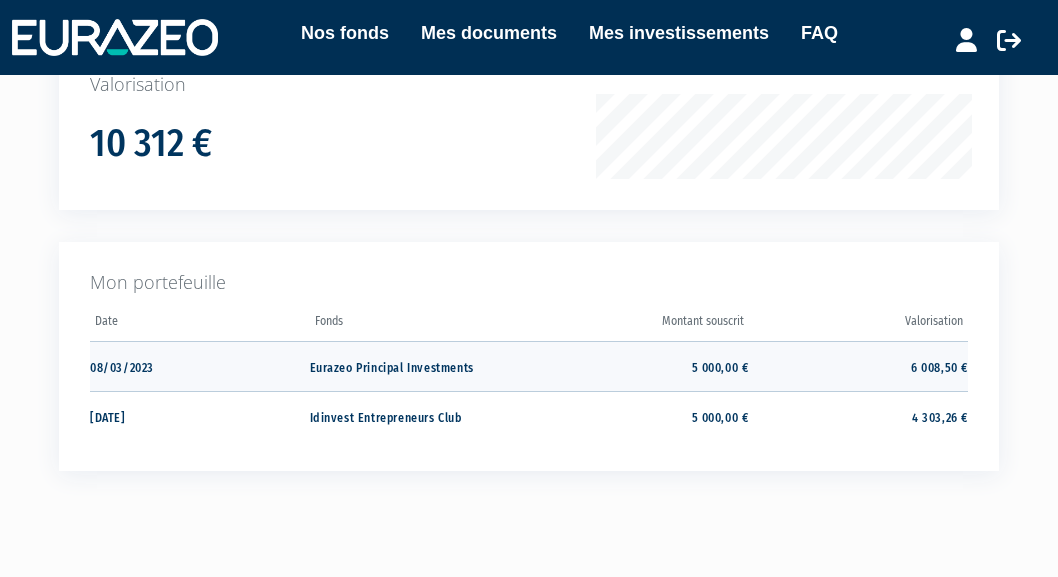 click on "5 000,00 €" at bounding box center [639, 366] 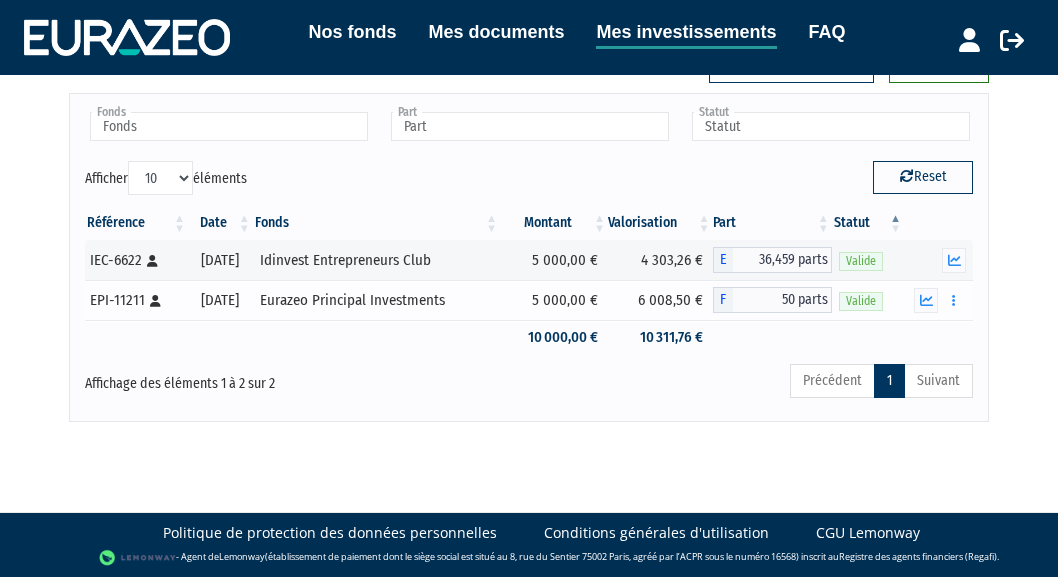 scroll, scrollTop: 0, scrollLeft: 0, axis: both 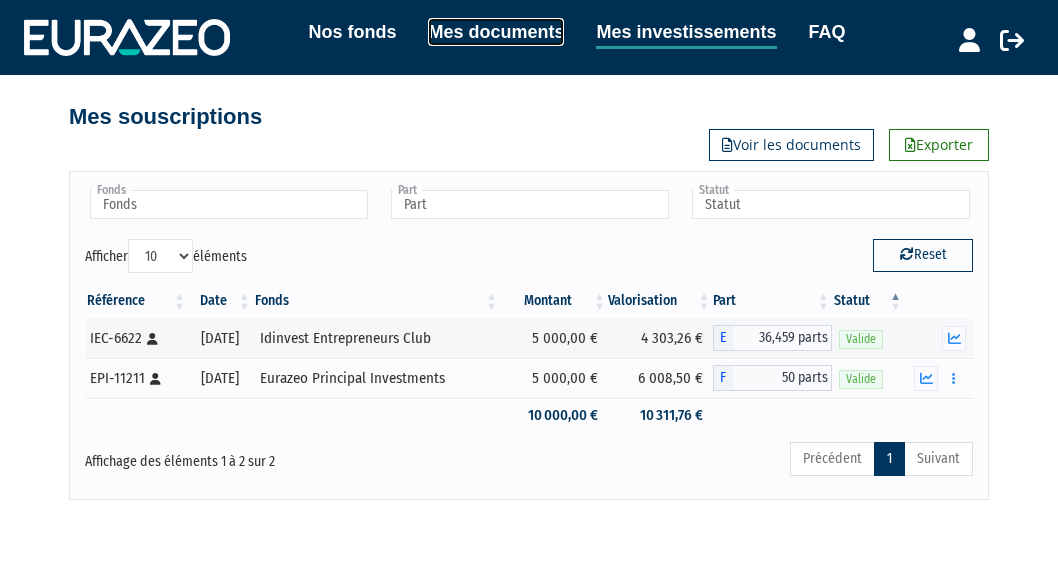 click on "Mes documents" at bounding box center (496, 32) 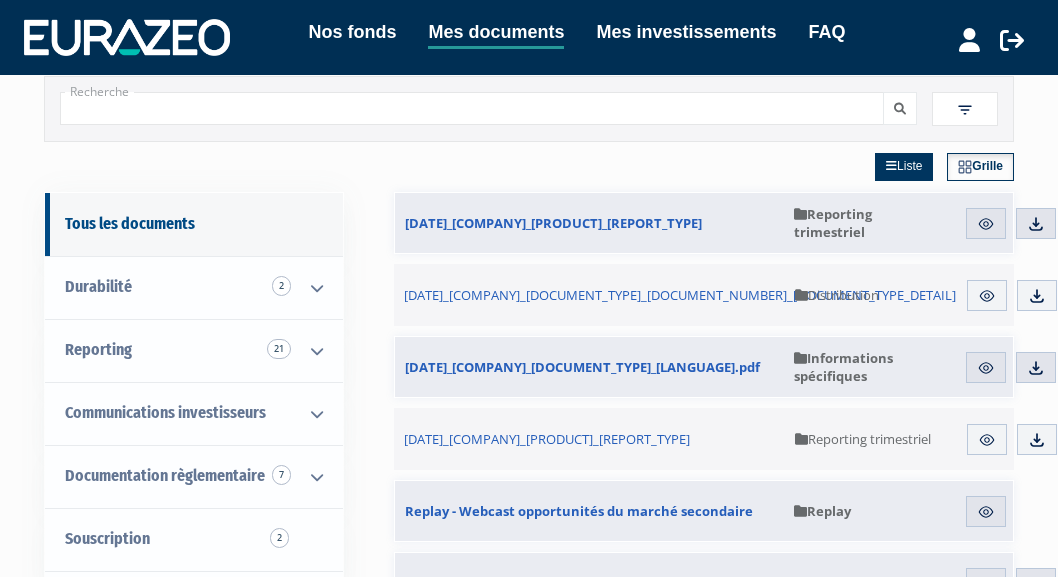 scroll, scrollTop: 66, scrollLeft: 0, axis: vertical 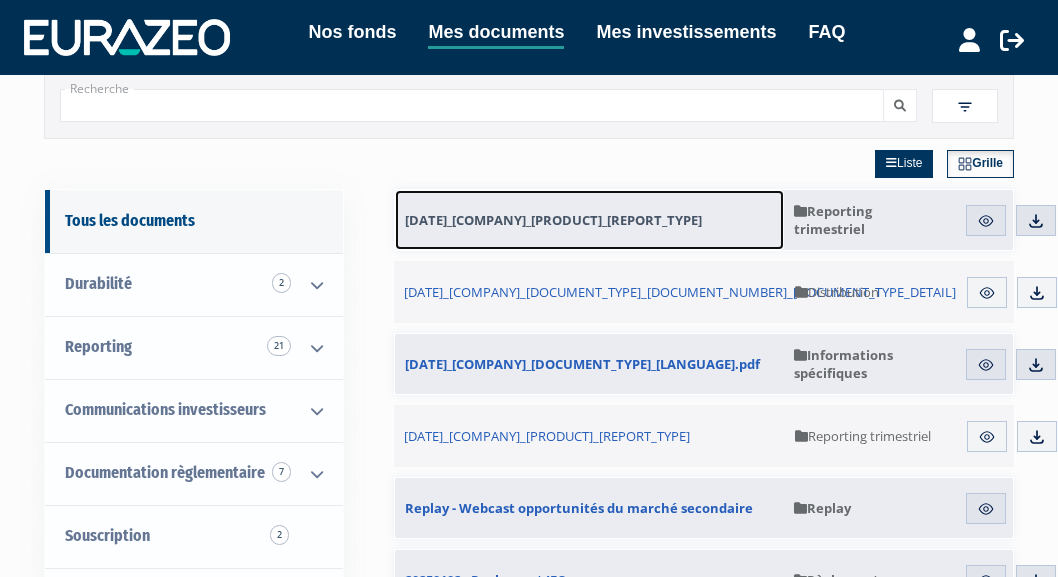 click on "[DATE]_[COMPANY]_[PRODUCT]_[REPORT_TYPE]" at bounding box center (553, 220) 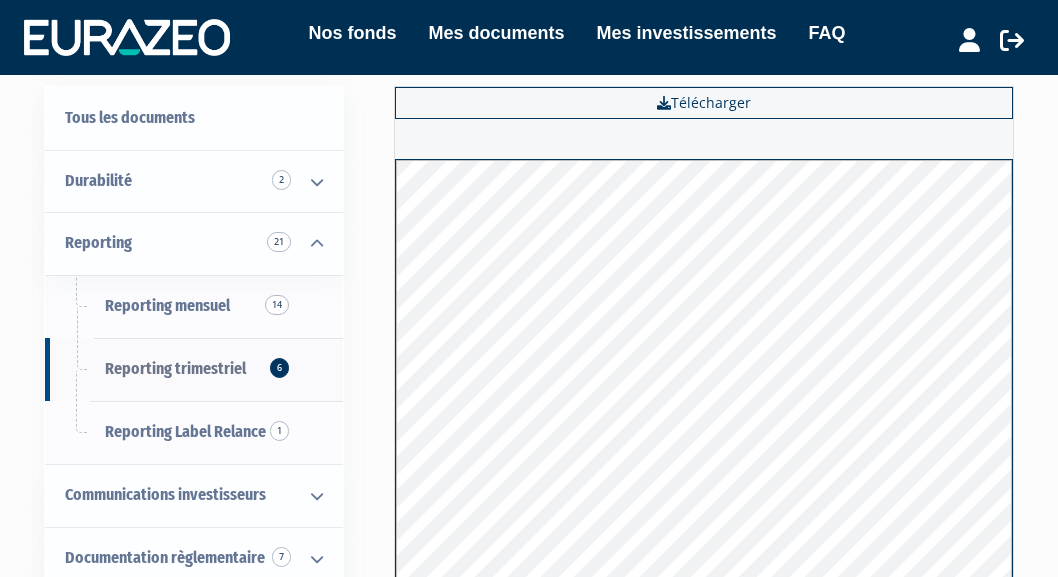 scroll, scrollTop: 124, scrollLeft: 0, axis: vertical 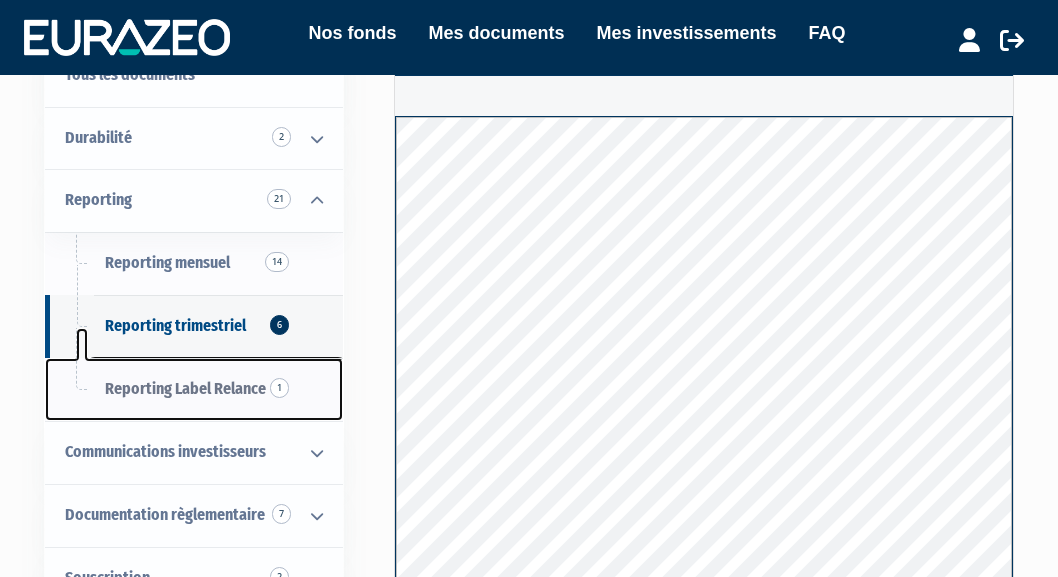 click on "Reporting Label Relance
1" at bounding box center (185, 388) 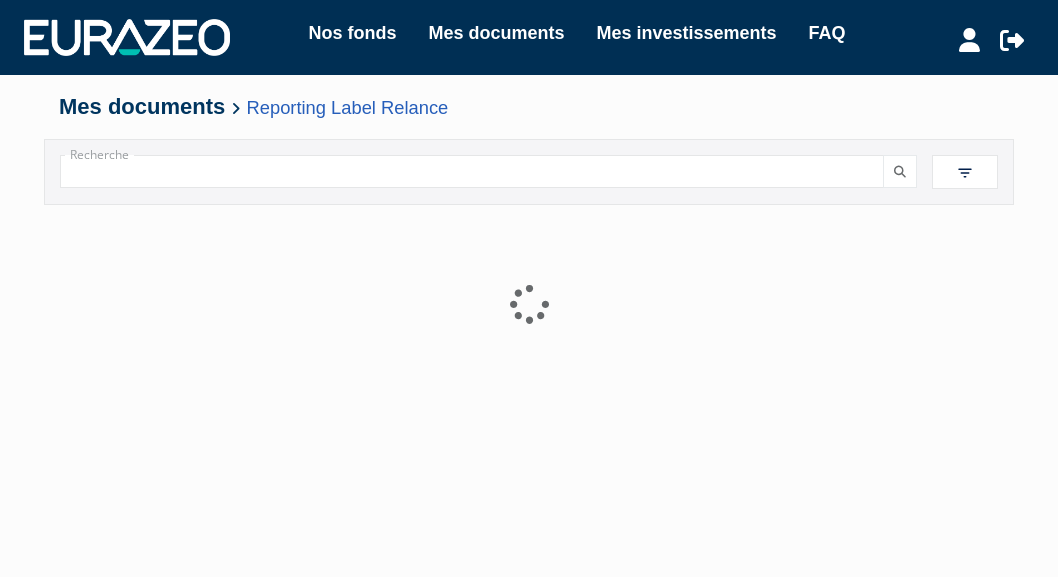 scroll, scrollTop: 0, scrollLeft: 0, axis: both 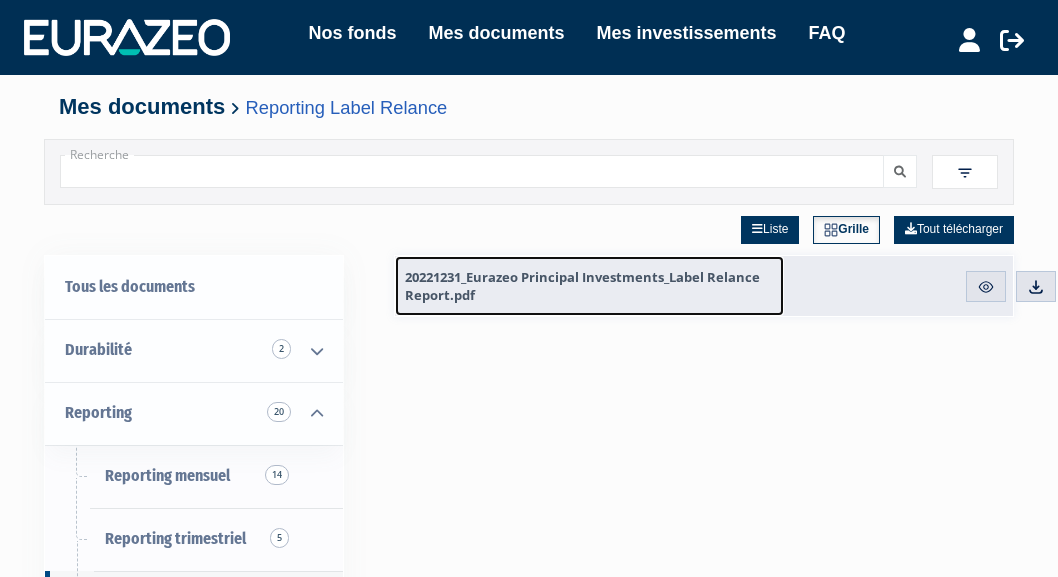 click on "20221231_Eurazeo Principal Investments_Label Relance Report.pdf" at bounding box center [589, 286] 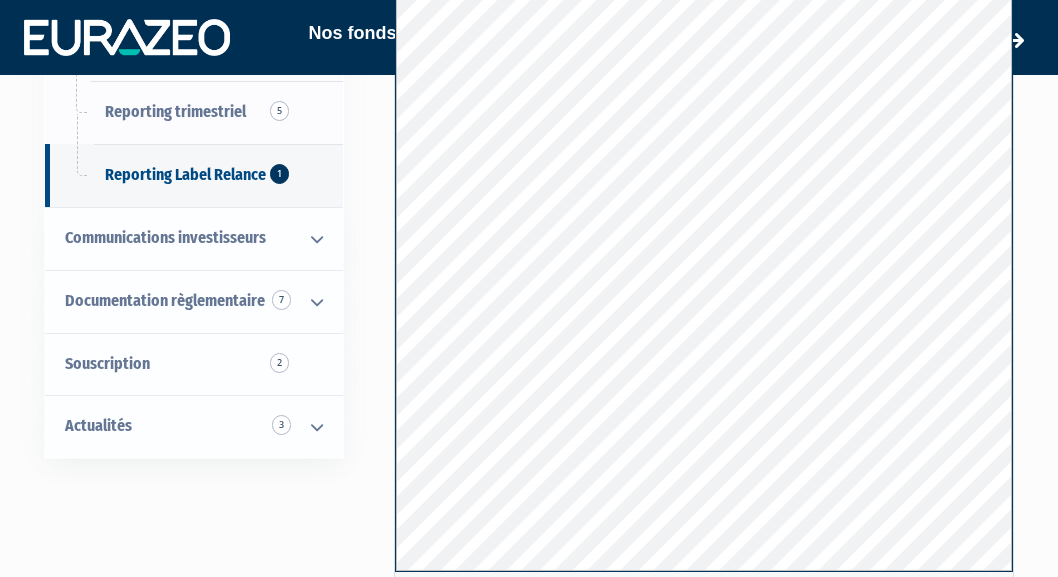 scroll, scrollTop: 341, scrollLeft: 0, axis: vertical 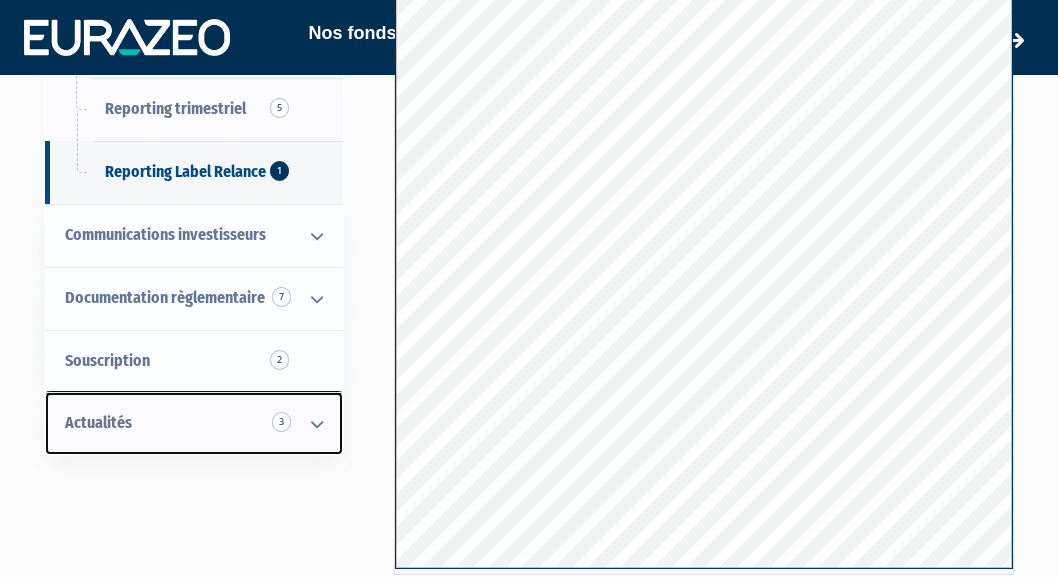 click on "Actualités
3" at bounding box center [98, 422] 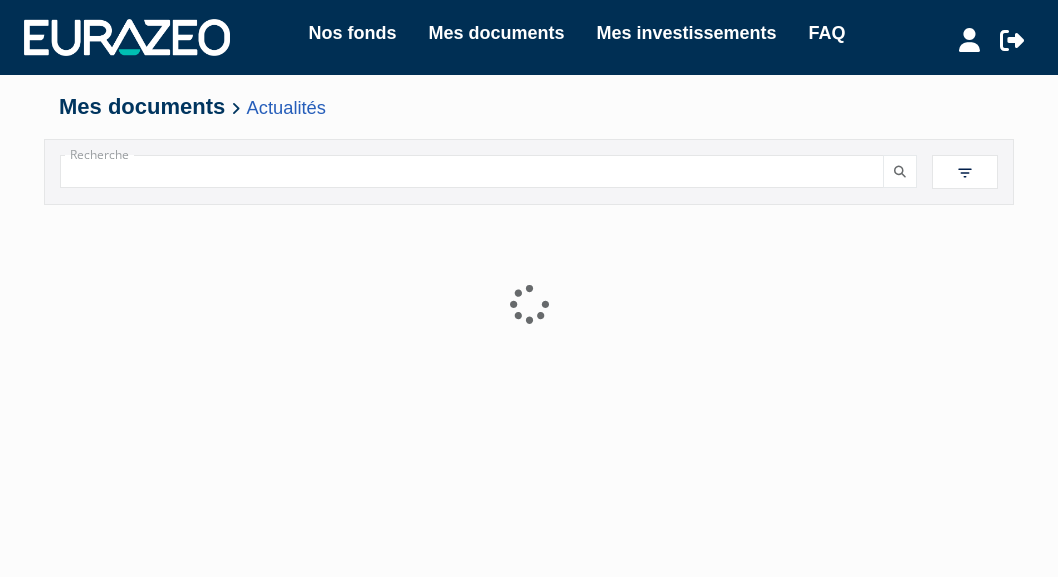 scroll, scrollTop: 0, scrollLeft: 0, axis: both 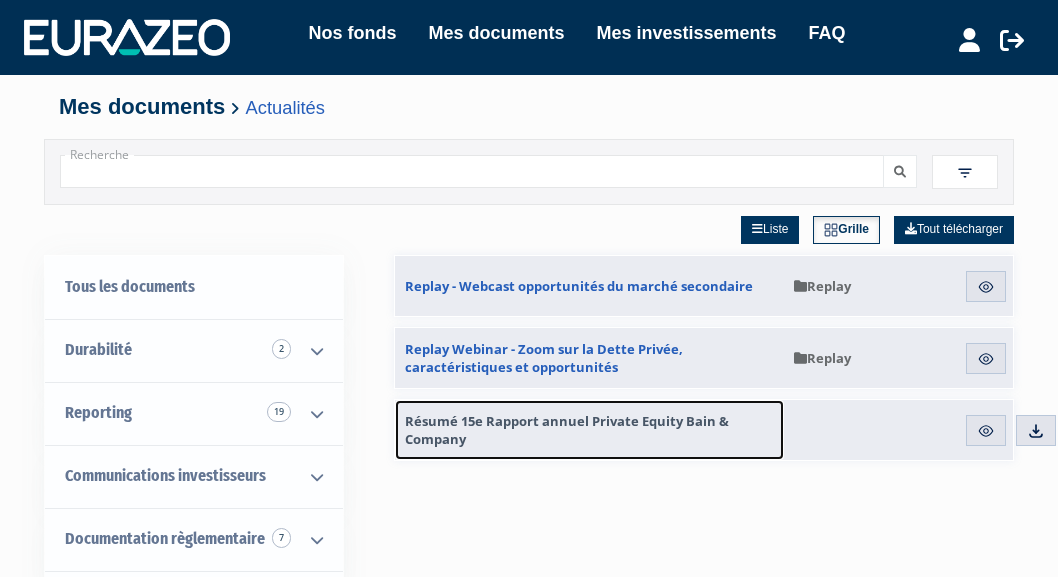 click on "Résumé 15e Rapport annuel Private Equity Bain & Company" at bounding box center (589, 430) 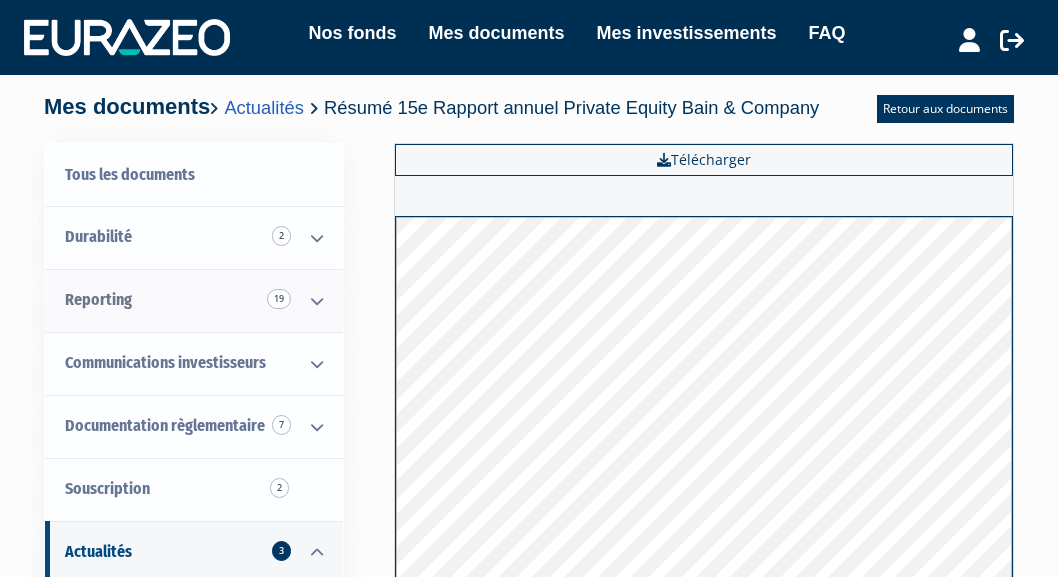scroll, scrollTop: 0, scrollLeft: 0, axis: both 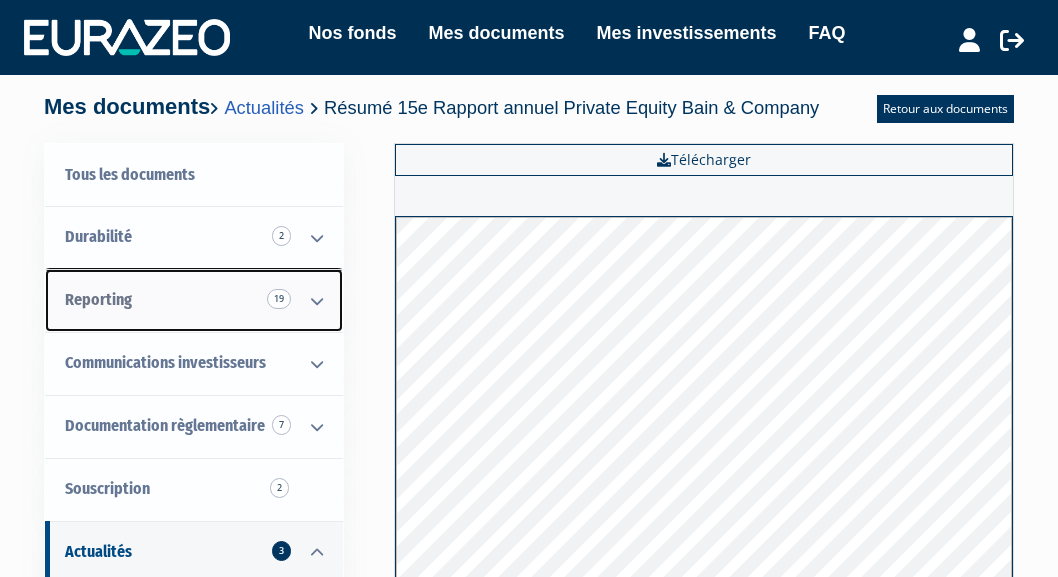 click on "Reporting
19" at bounding box center [98, 299] 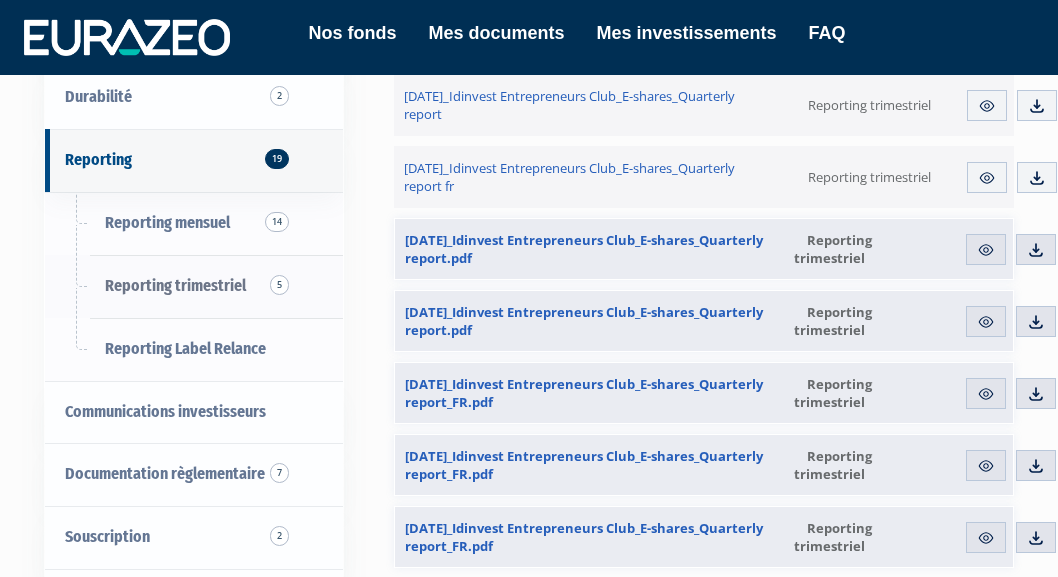 scroll, scrollTop: 255, scrollLeft: 0, axis: vertical 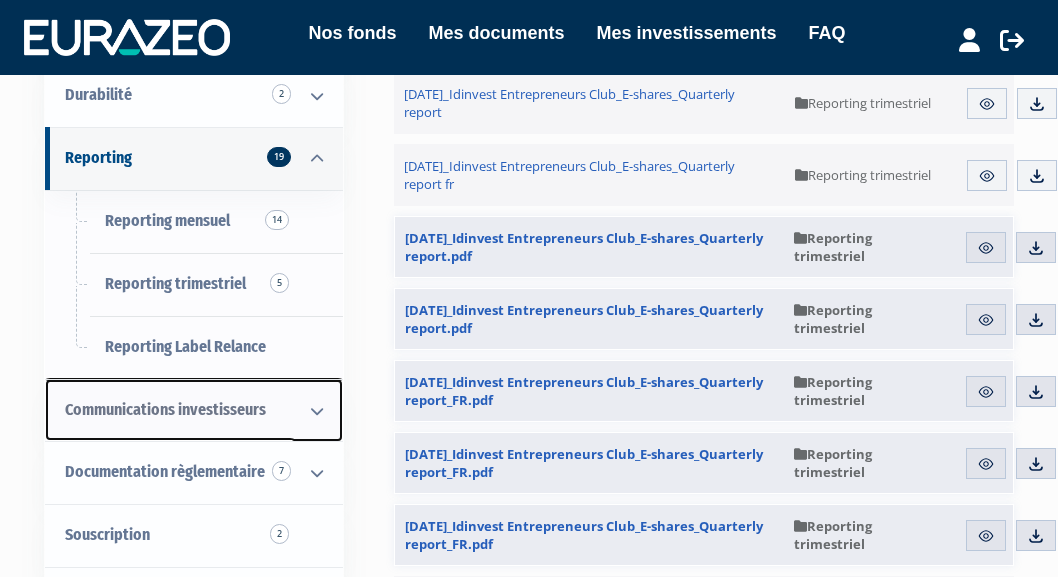 click on "Communications investisseurs" at bounding box center (165, 409) 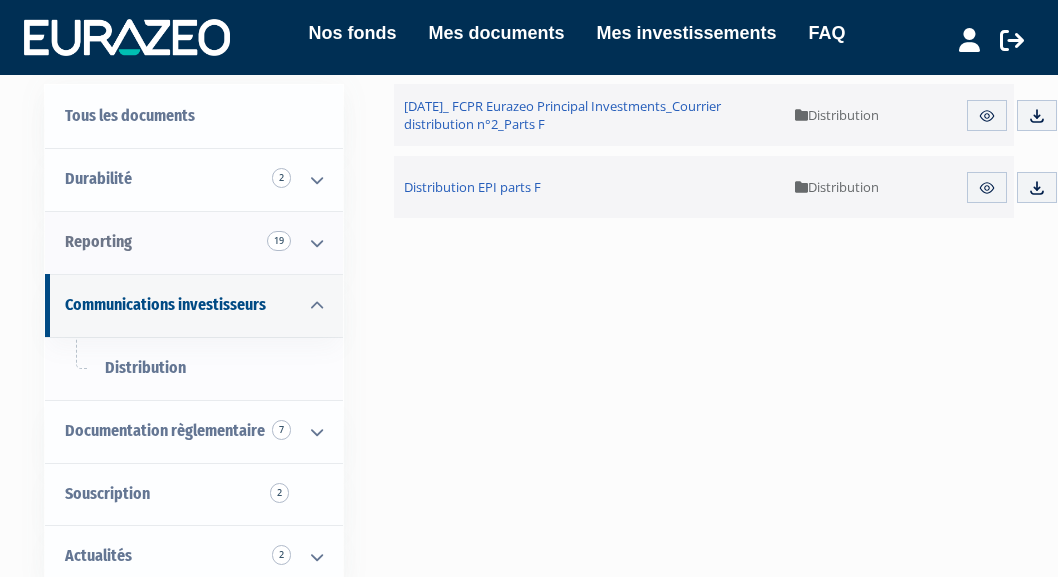 scroll, scrollTop: 174, scrollLeft: 0, axis: vertical 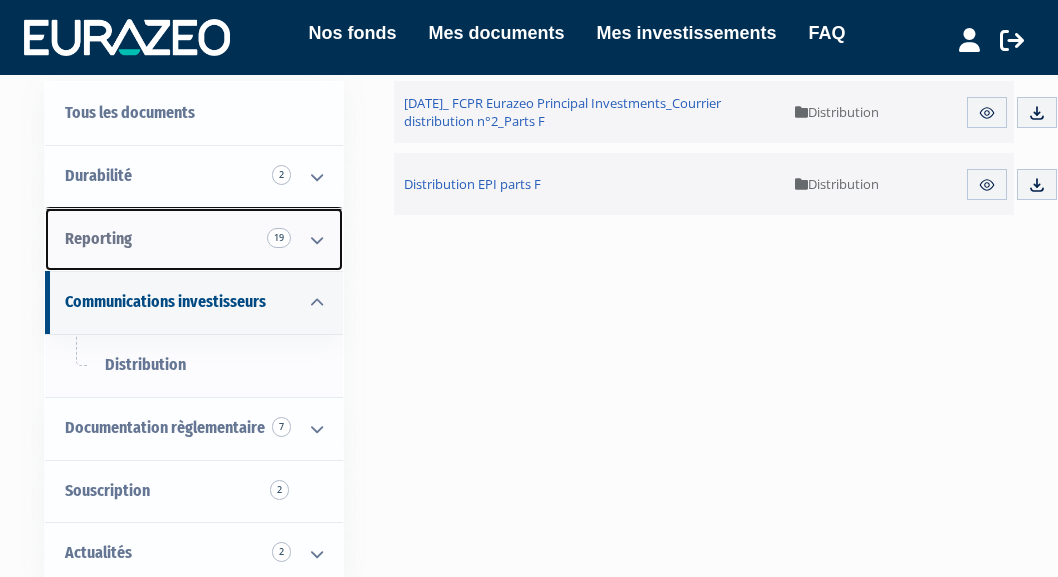 click on "Reporting
19" at bounding box center [194, 239] 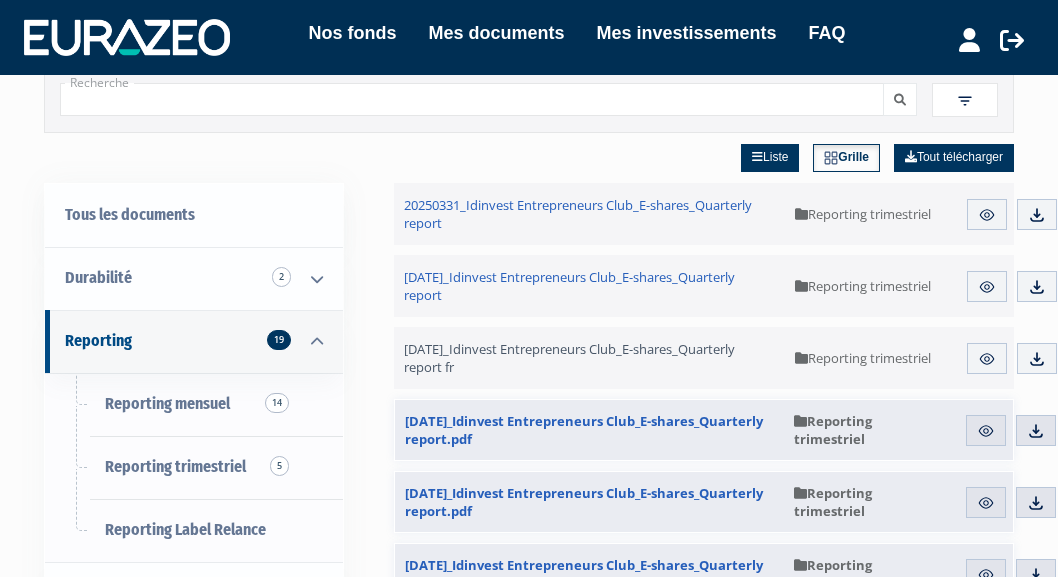 scroll, scrollTop: 171, scrollLeft: 0, axis: vertical 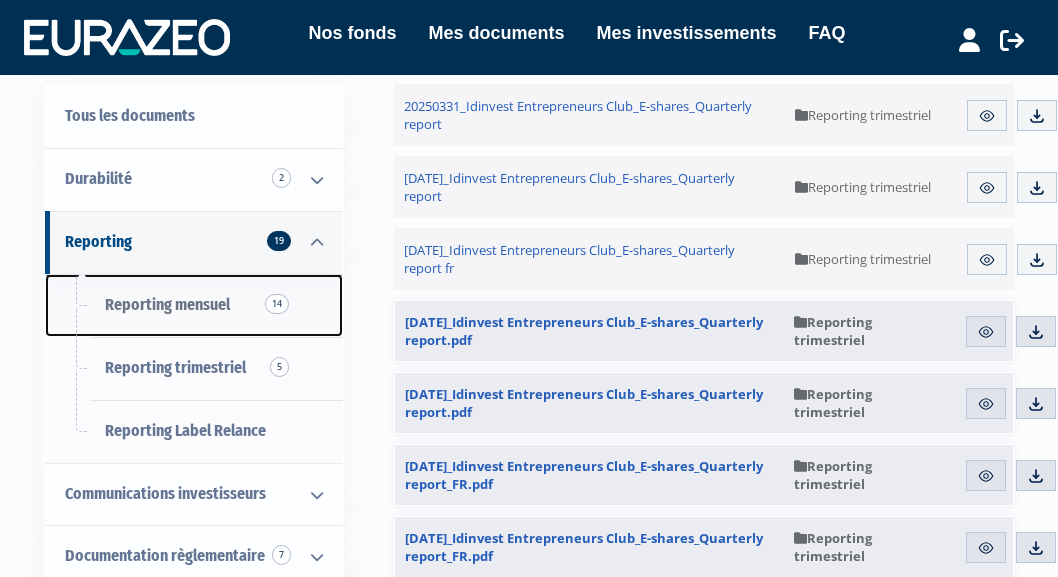 click on "Reporting mensuel
14" at bounding box center [167, 304] 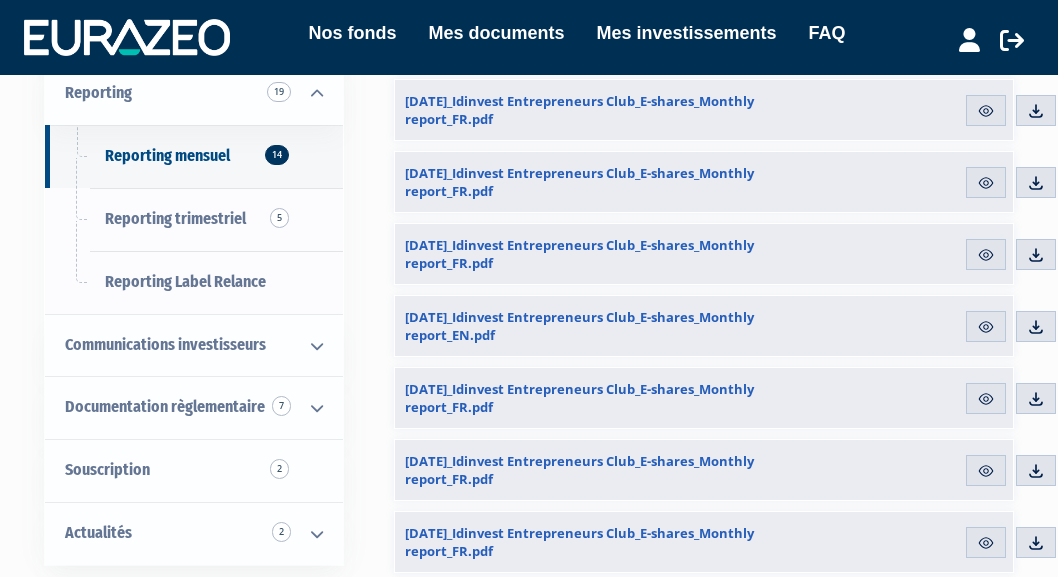 scroll, scrollTop: 326, scrollLeft: 0, axis: vertical 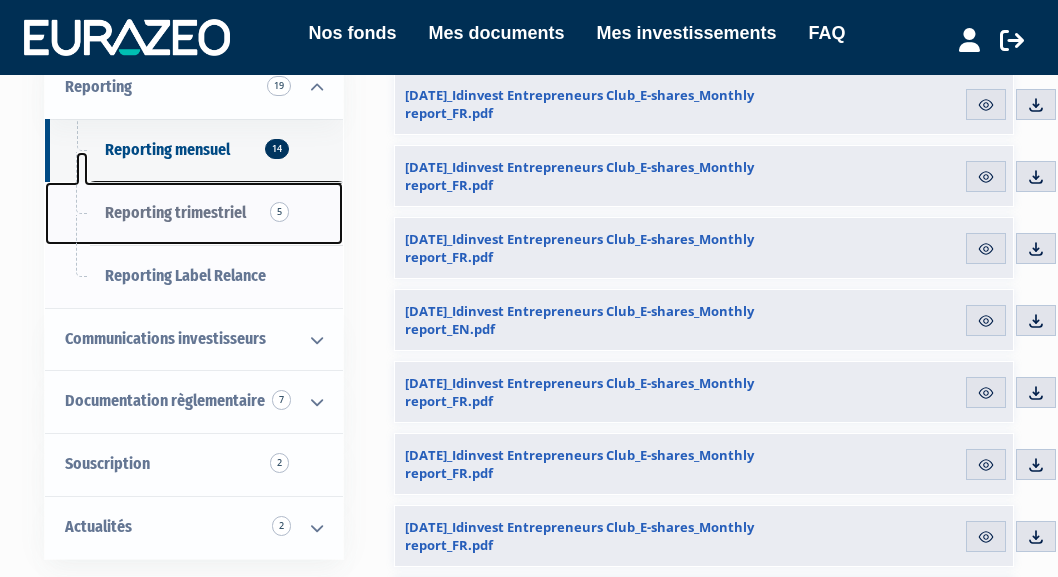 click on "Reporting trimestriel
5" at bounding box center [175, 212] 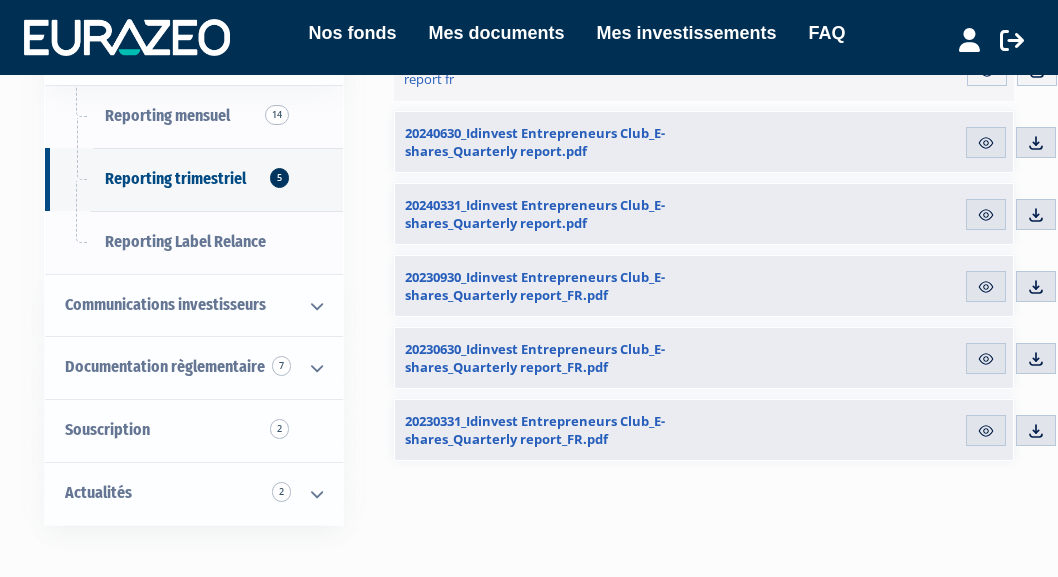 scroll, scrollTop: 362, scrollLeft: 0, axis: vertical 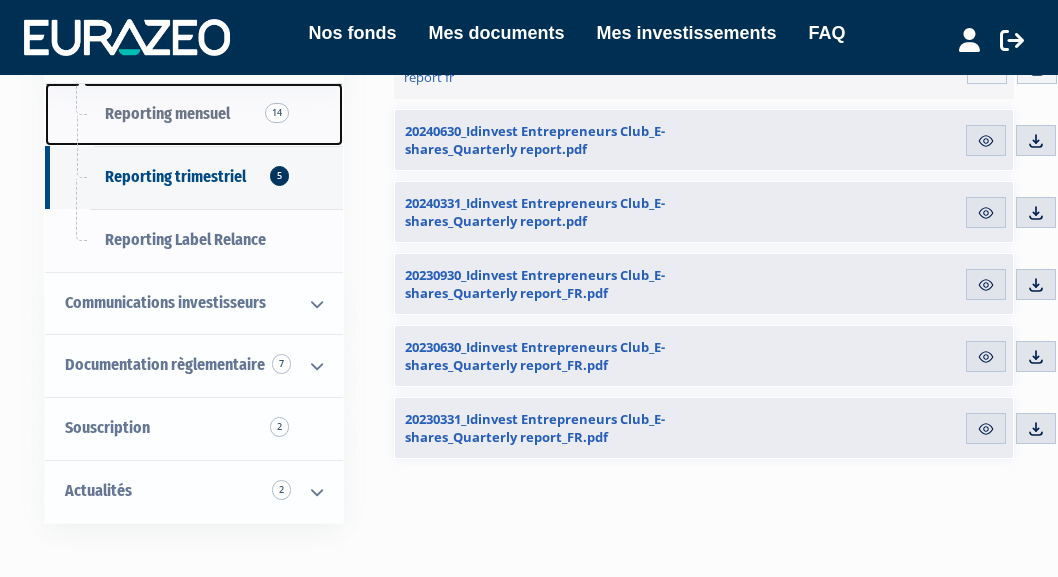 click on "Reporting mensuel
[NUMBER]" at bounding box center [167, 113] 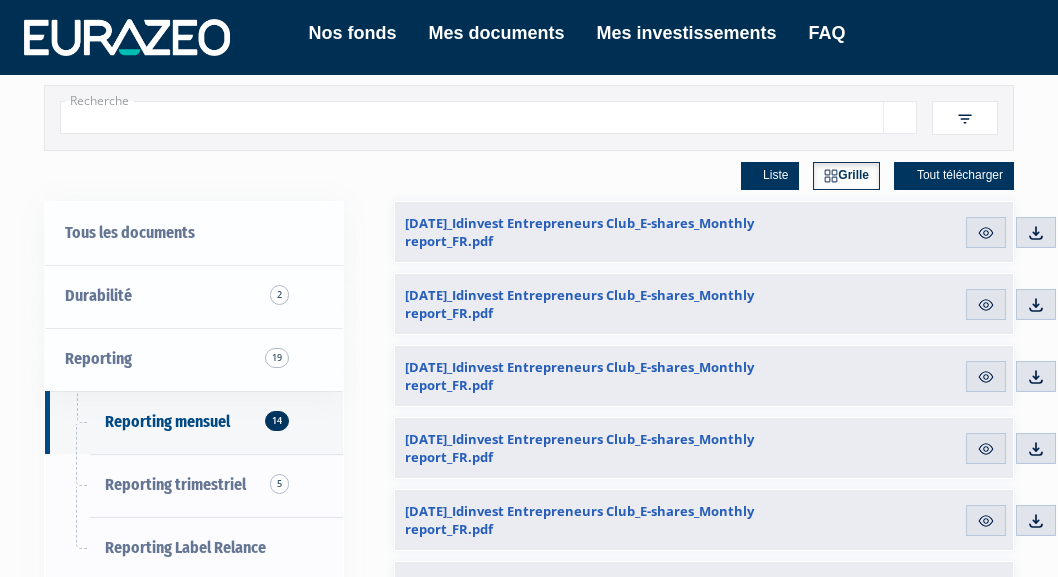 scroll, scrollTop: 52, scrollLeft: 0, axis: vertical 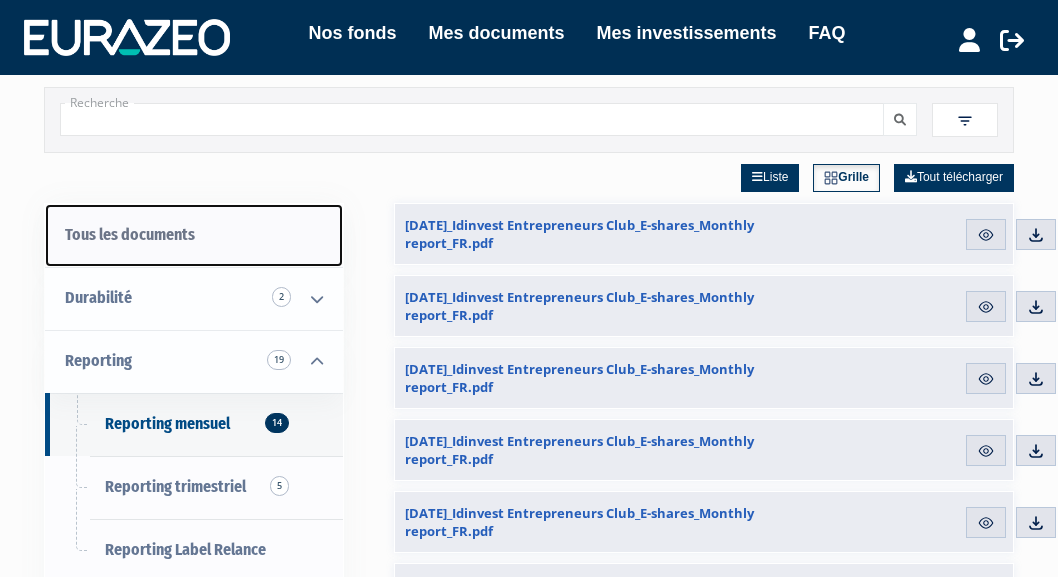 click on "Tous les documents" at bounding box center (194, 235) 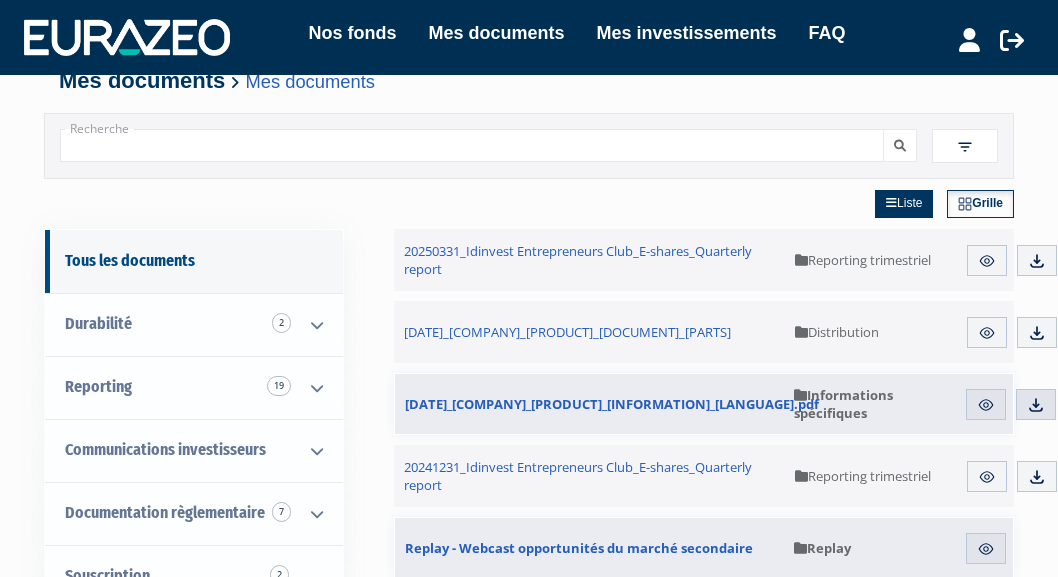 scroll, scrollTop: 29, scrollLeft: 0, axis: vertical 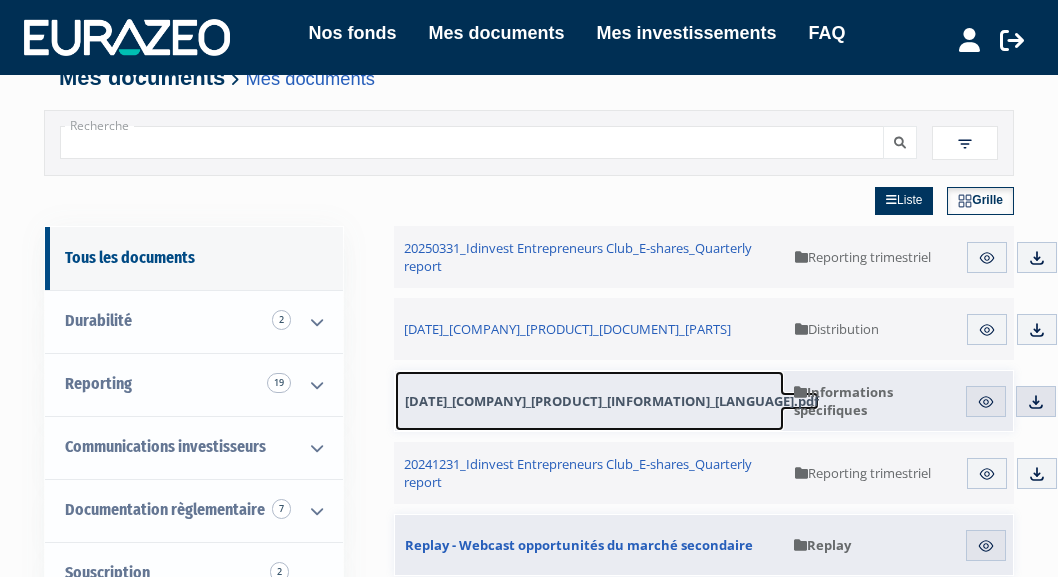 click on "20240111_Eurazeo Principal Investments_Specific information_FR.pdf" at bounding box center [612, 401] 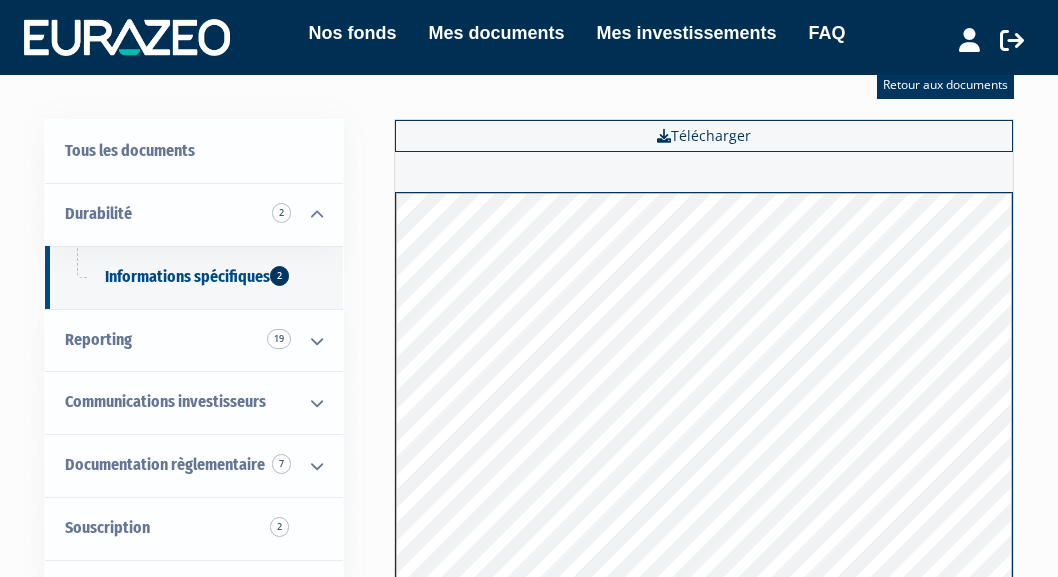 scroll, scrollTop: 93, scrollLeft: 0, axis: vertical 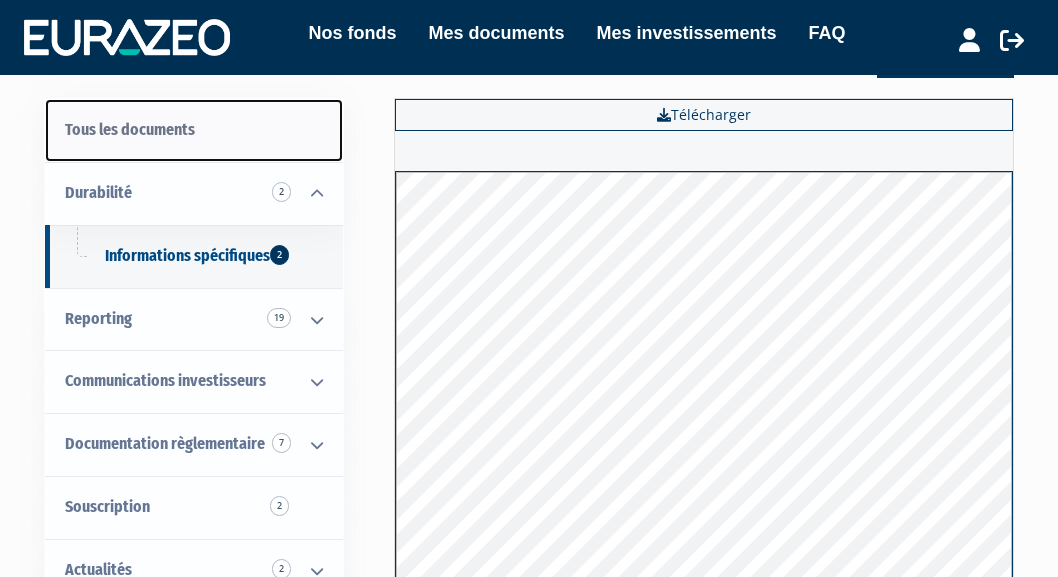 click on "Tous les documents" at bounding box center (194, 130) 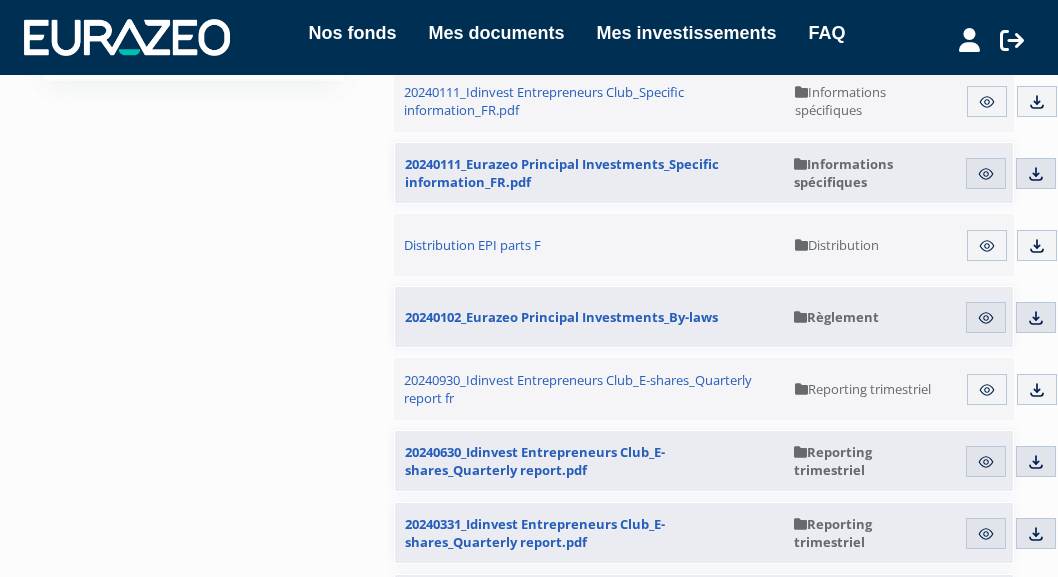 scroll, scrollTop: 616, scrollLeft: 0, axis: vertical 